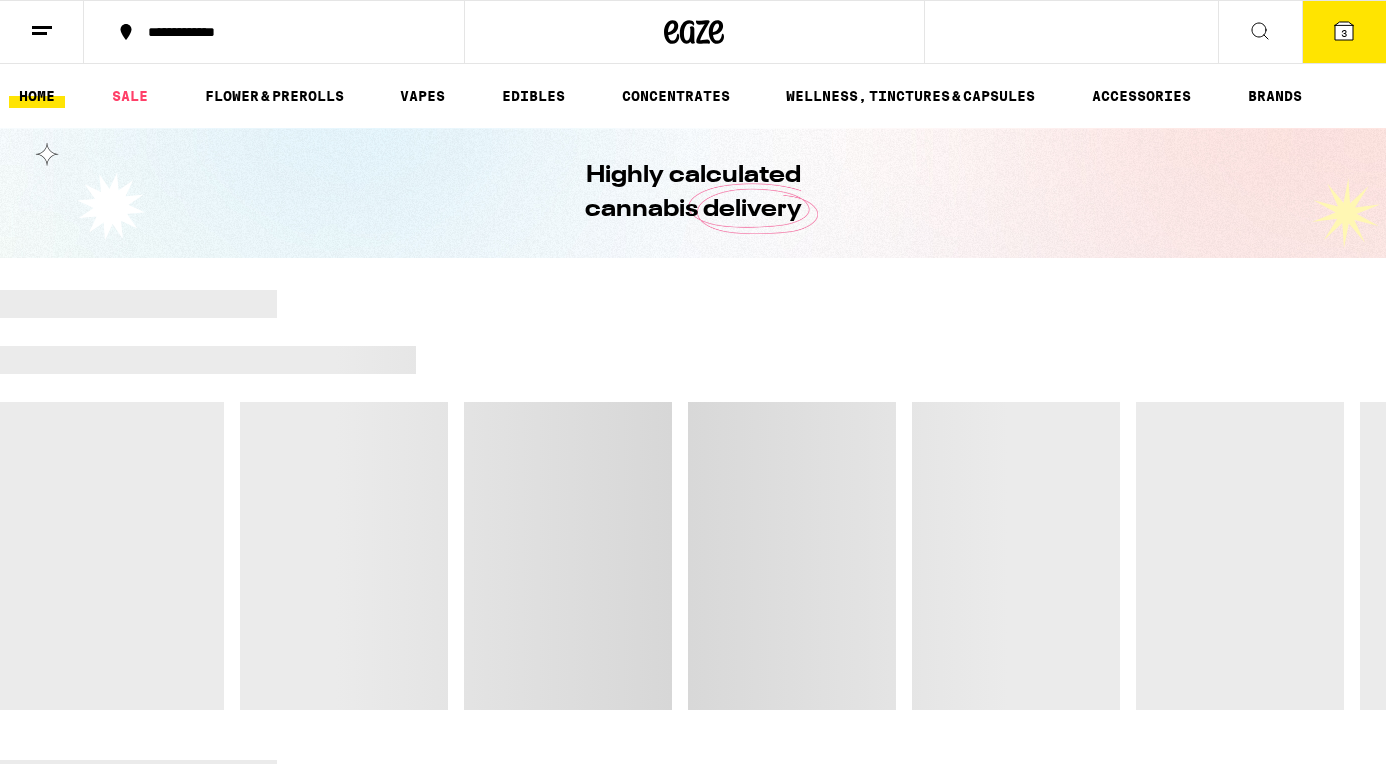 scroll, scrollTop: 0, scrollLeft: 0, axis: both 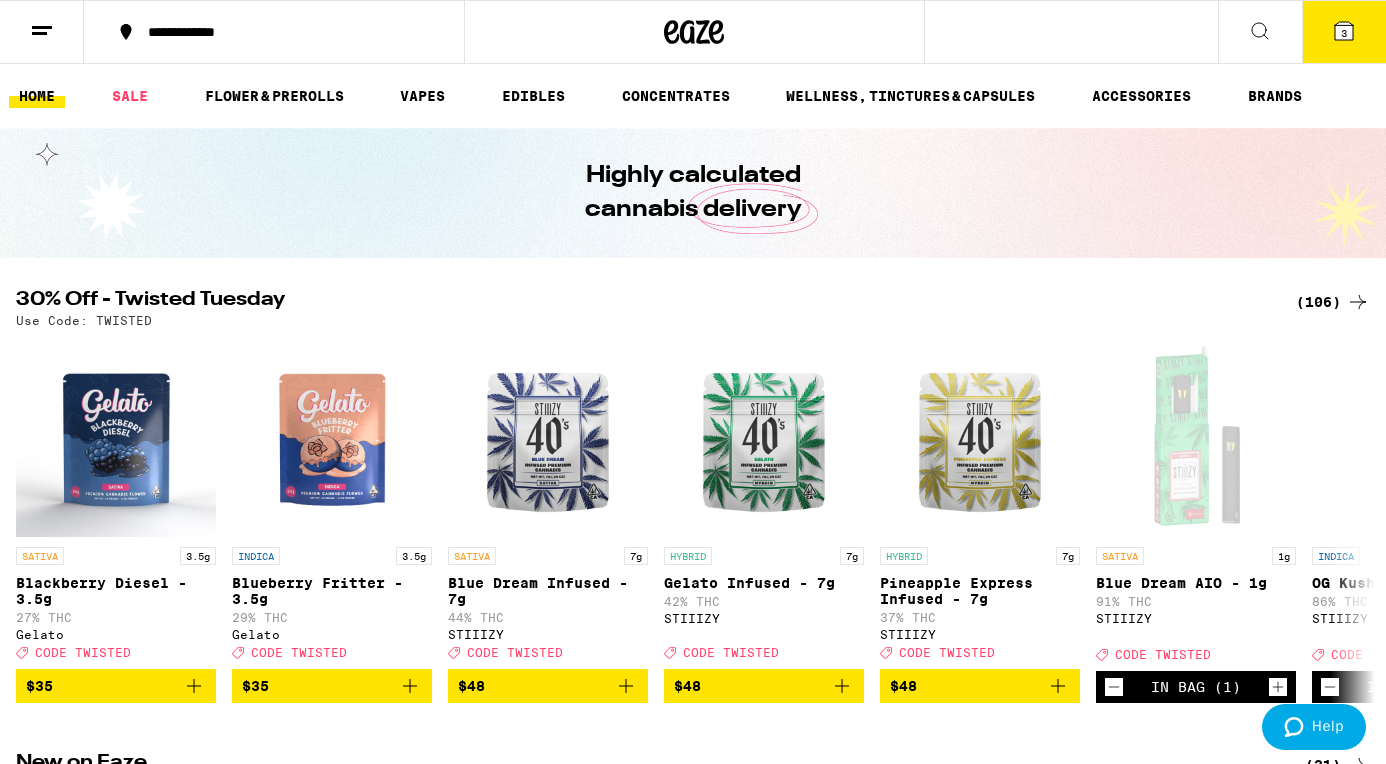 click on "3" at bounding box center [1344, 33] 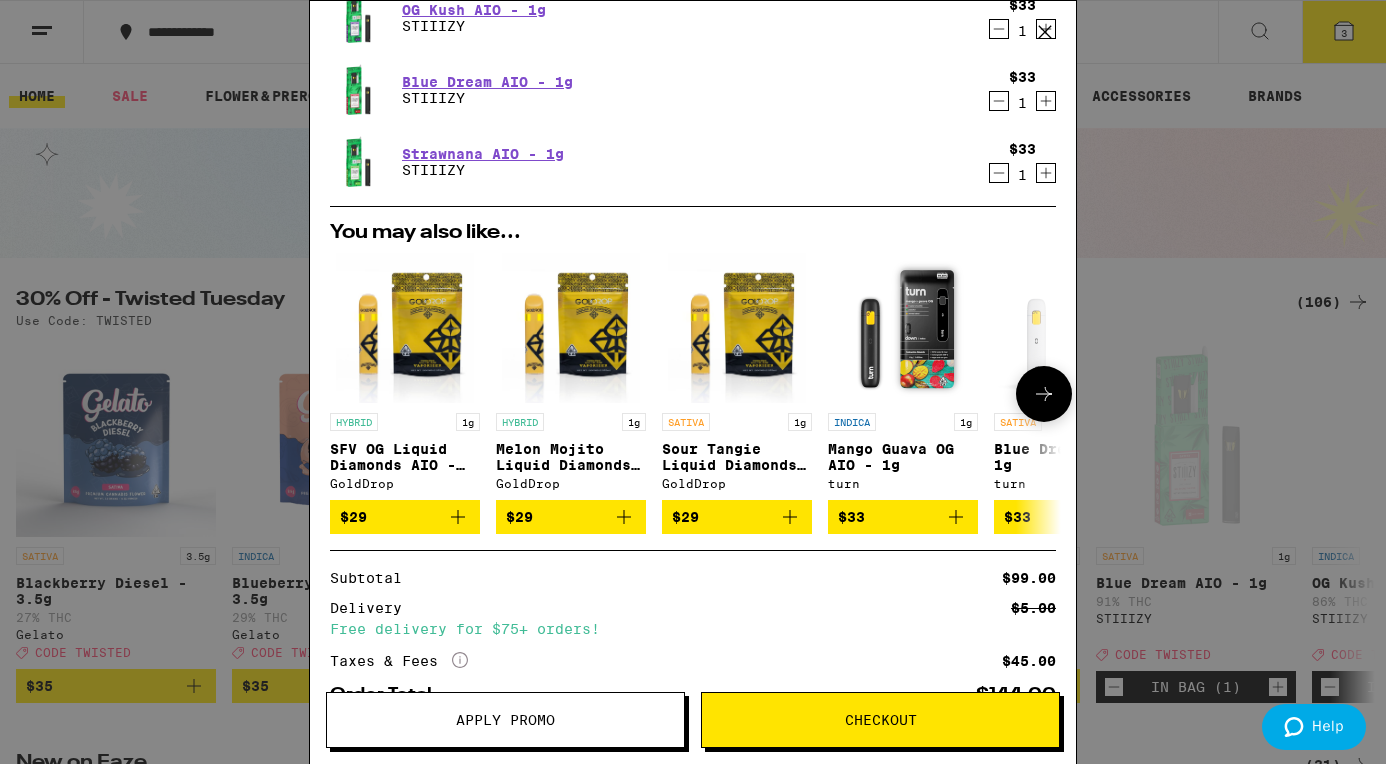 scroll, scrollTop: 210, scrollLeft: 0, axis: vertical 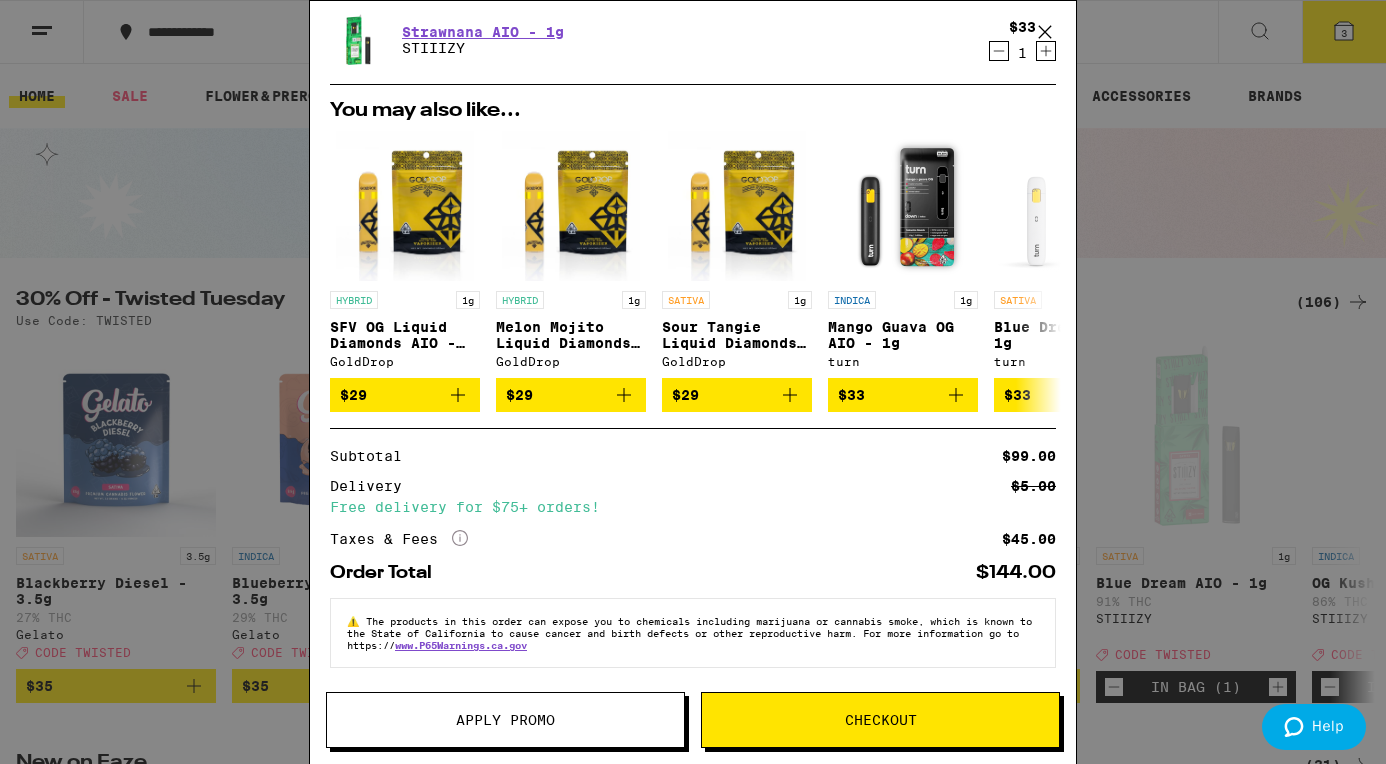 click on "Apply Promo" at bounding box center (505, 720) 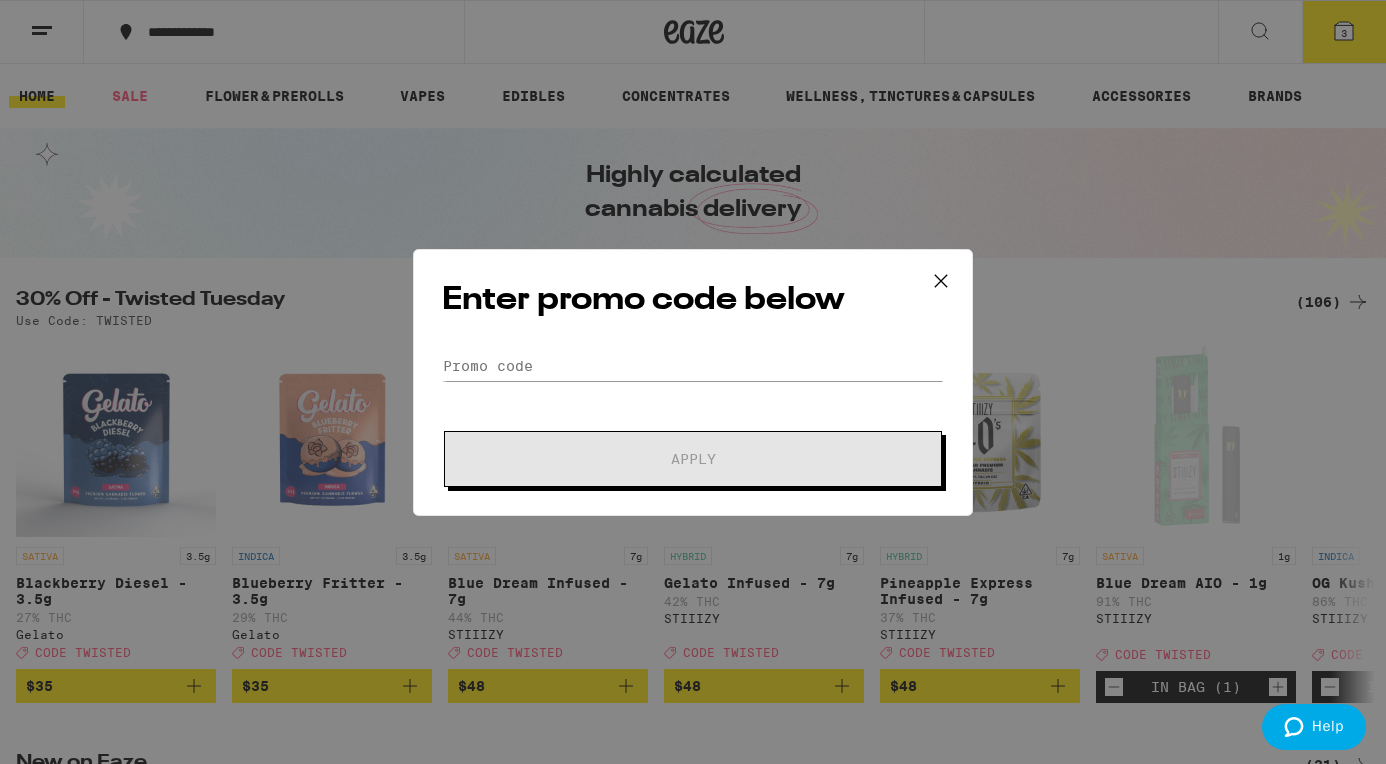 scroll, scrollTop: 0, scrollLeft: 0, axis: both 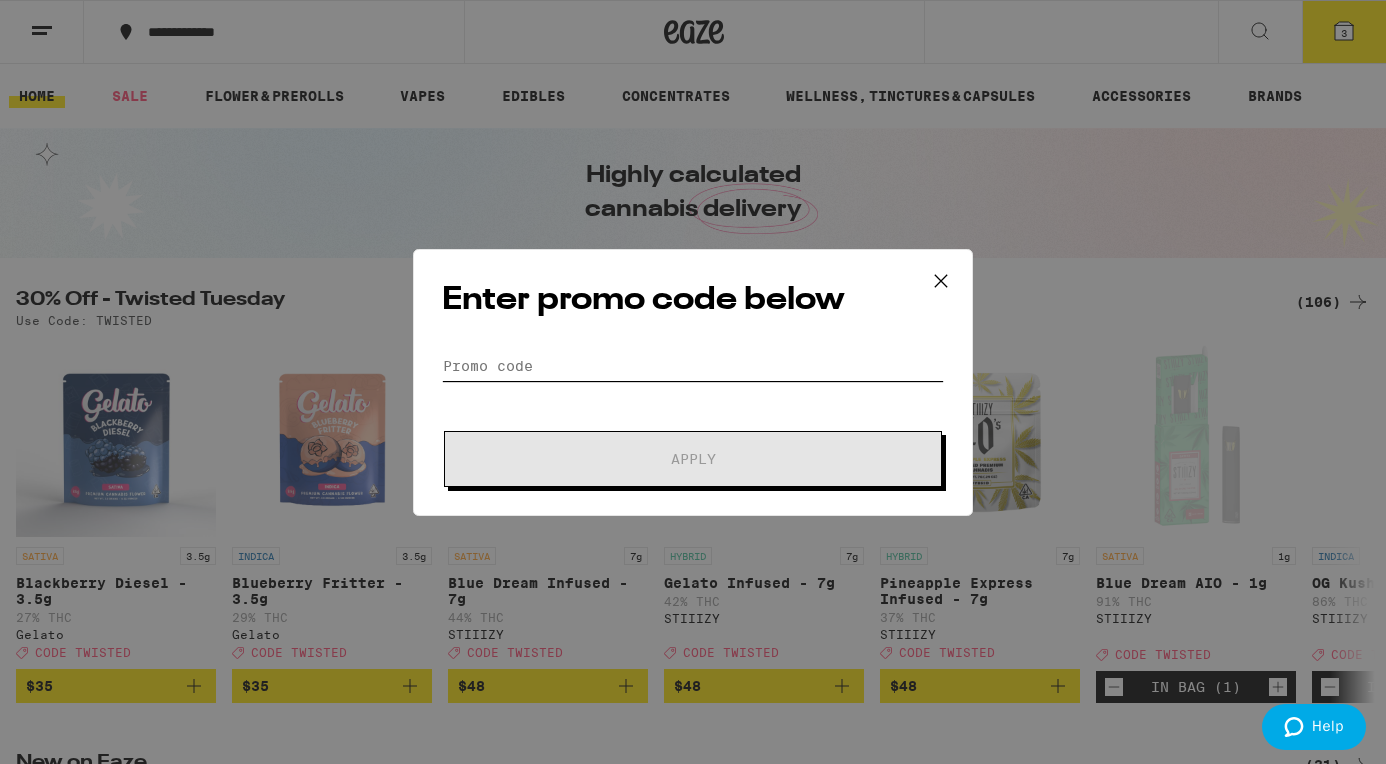 click on "Promo Code" at bounding box center [693, 366] 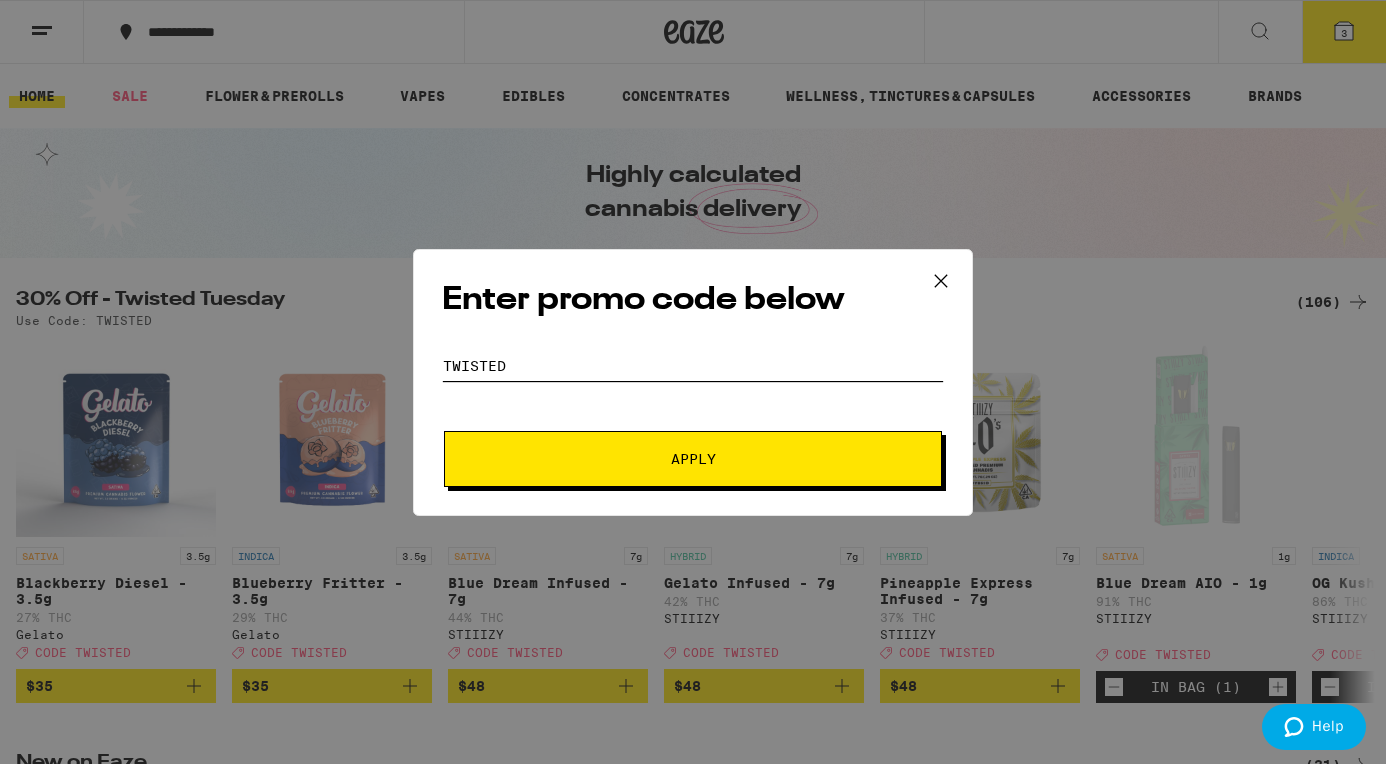 type on "twisted" 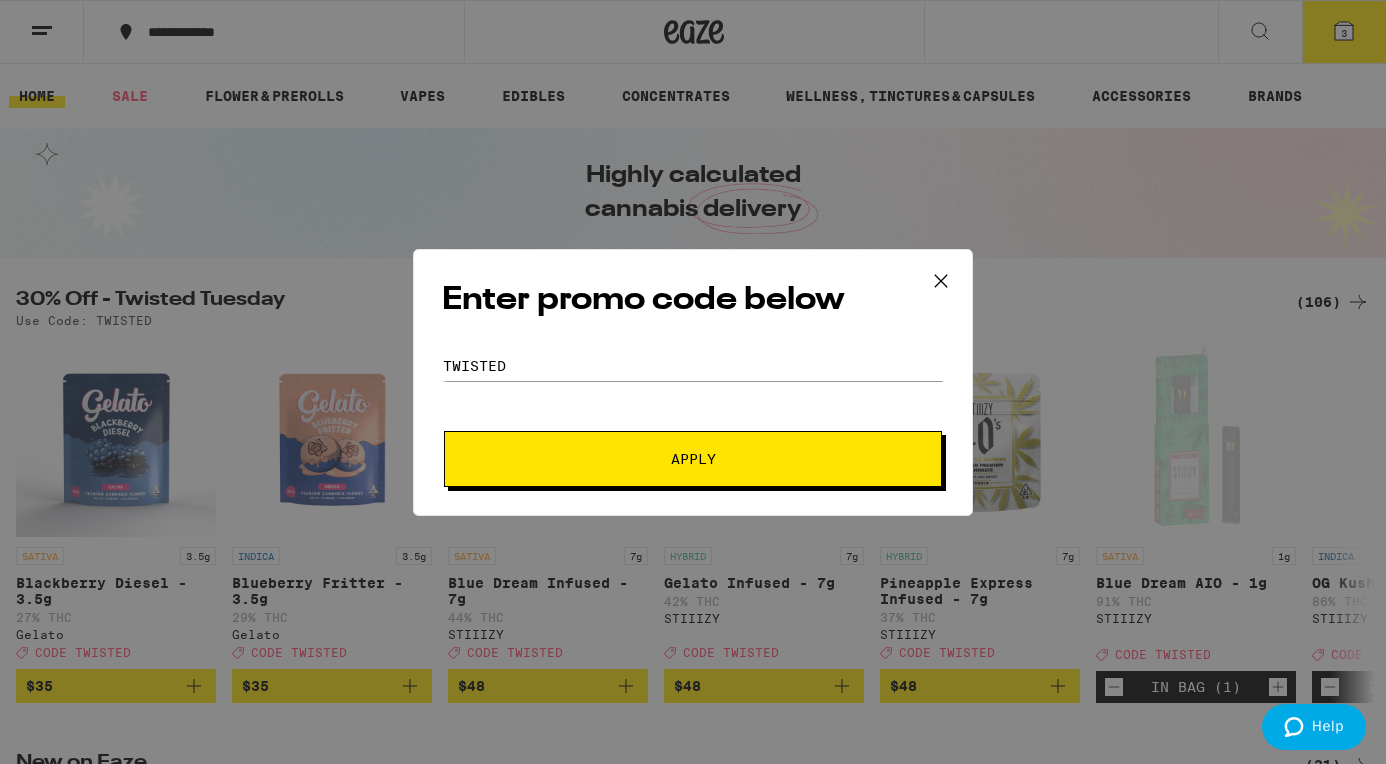 click on "Apply" at bounding box center (693, 459) 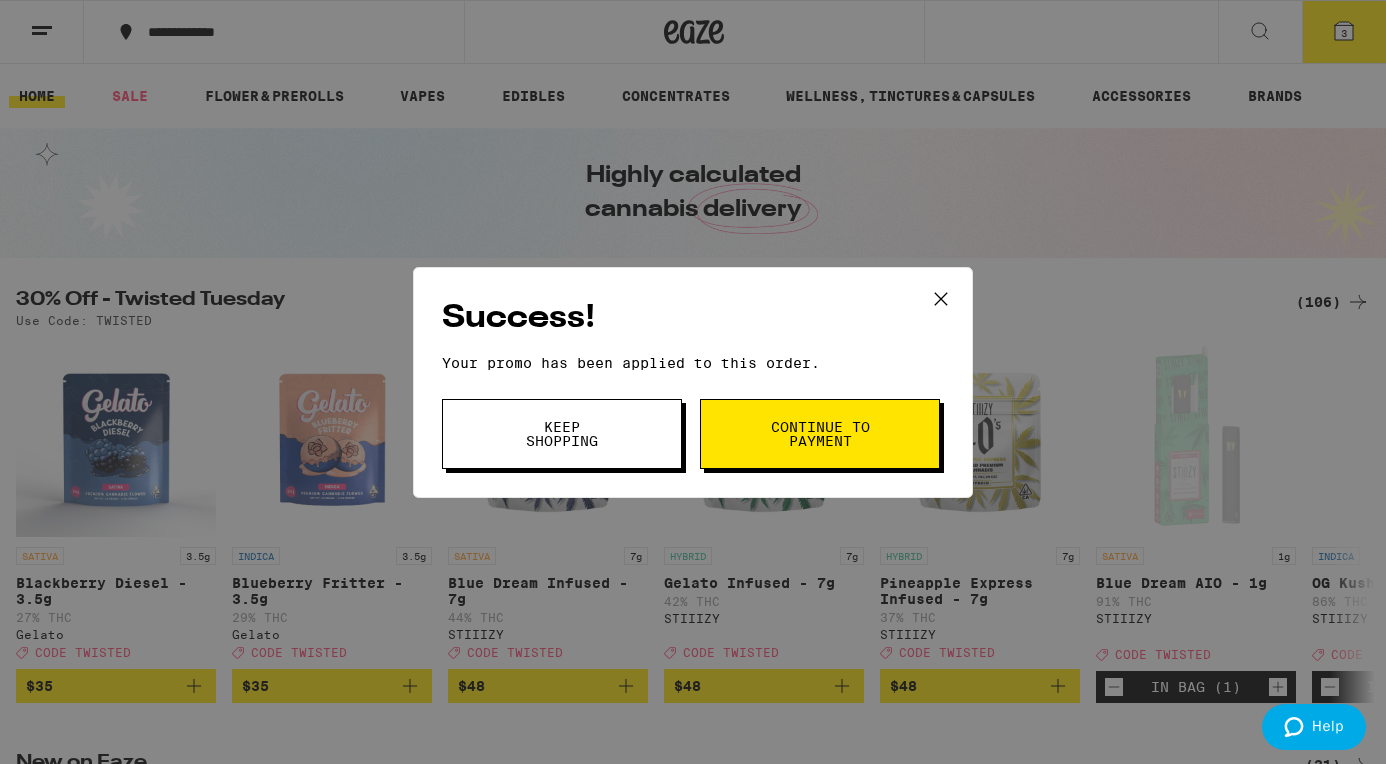 click on "Continue to payment" at bounding box center (820, 434) 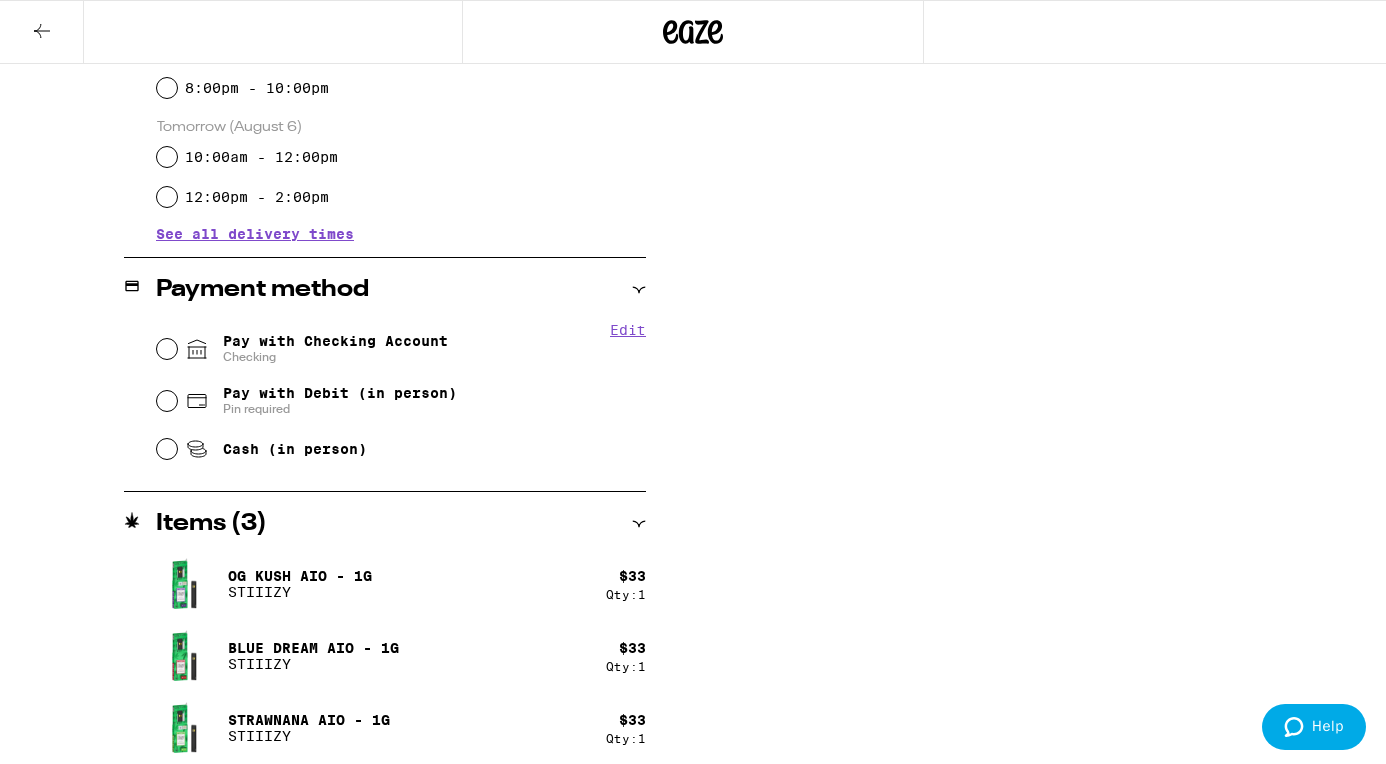 scroll, scrollTop: 659, scrollLeft: 0, axis: vertical 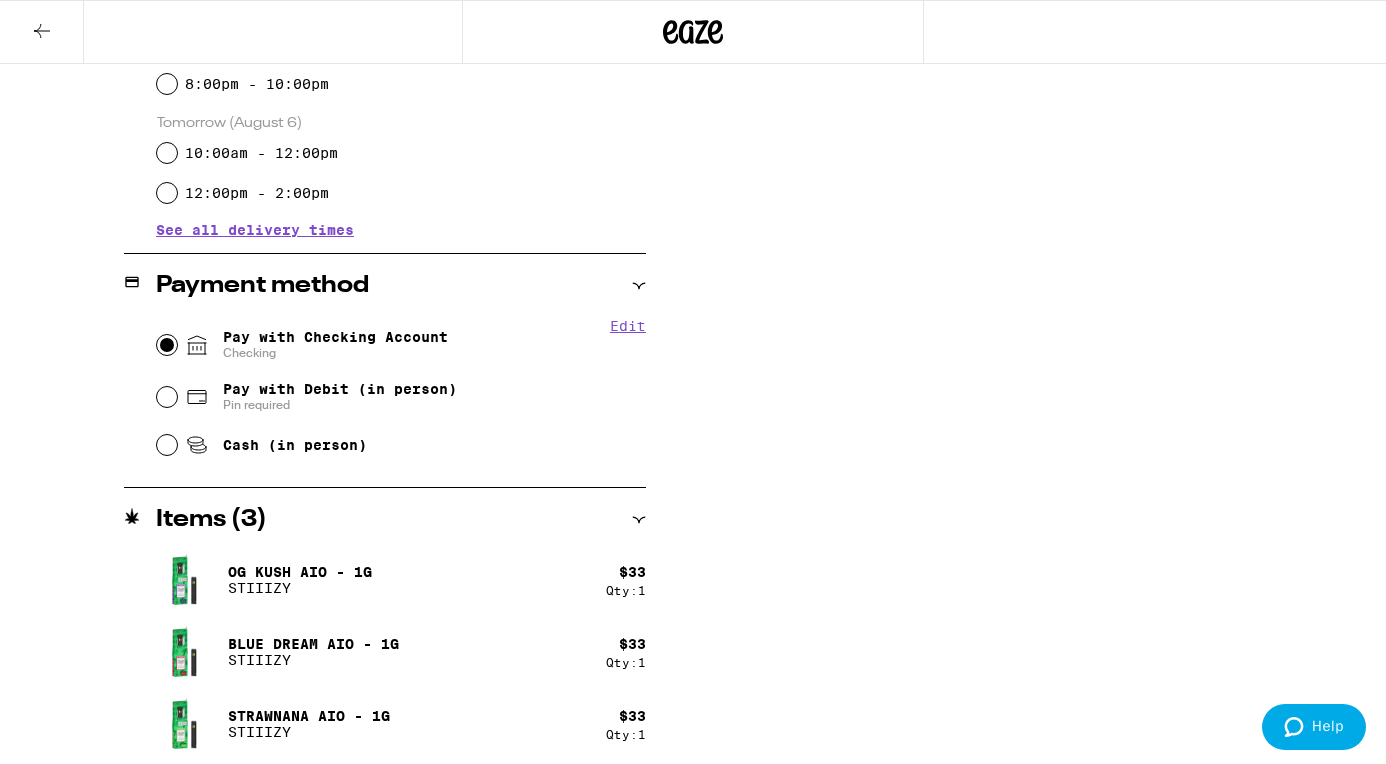 click on "Pay with Checking Account Checking" at bounding box center (167, 345) 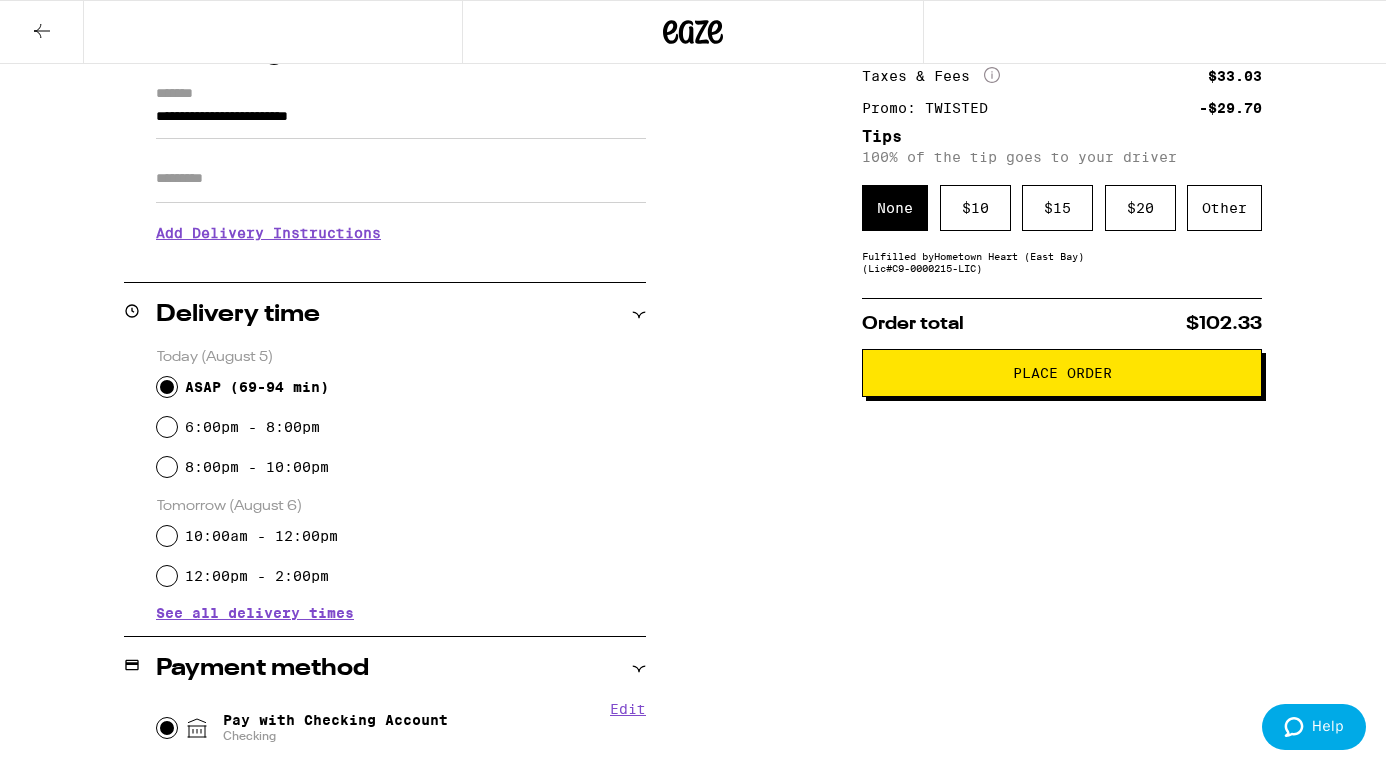 scroll, scrollTop: 275, scrollLeft: 0, axis: vertical 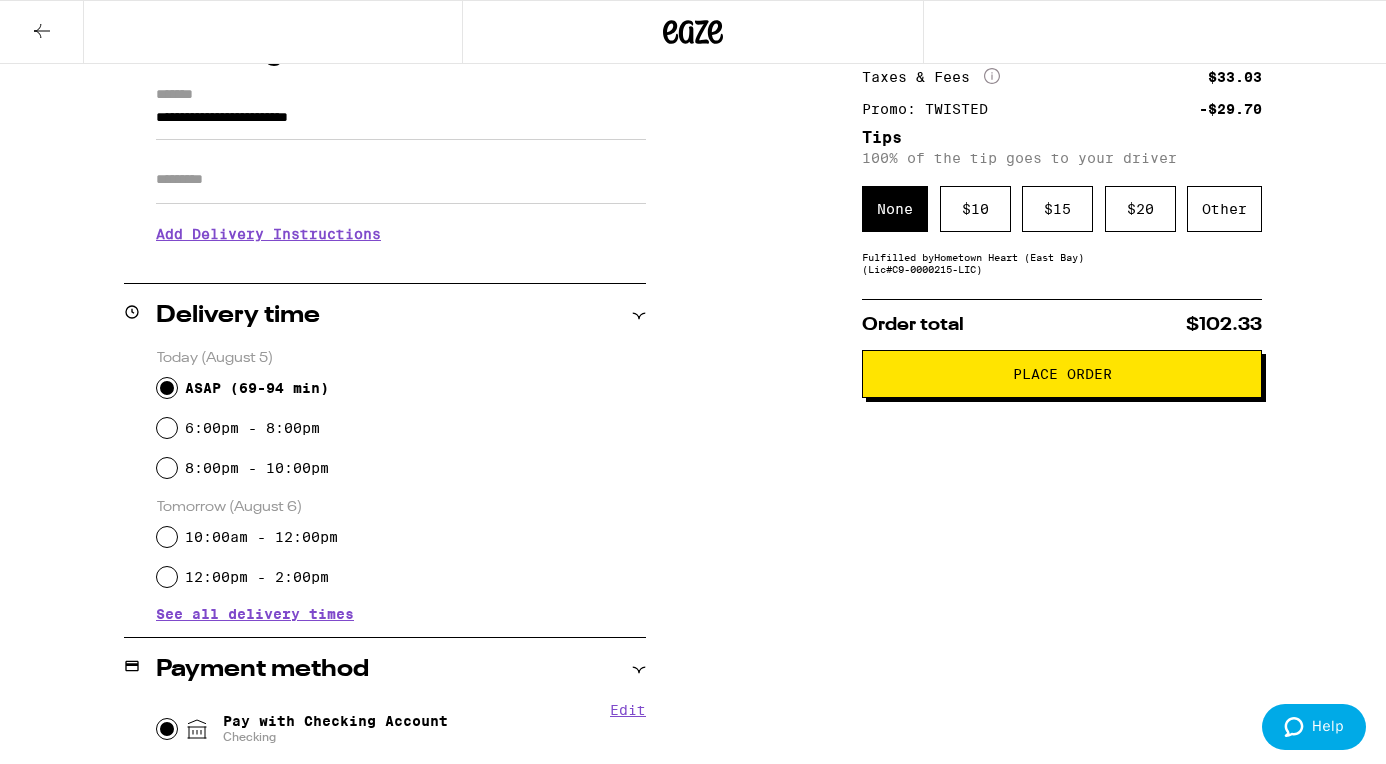 click on "Place Order" at bounding box center [1062, 374] 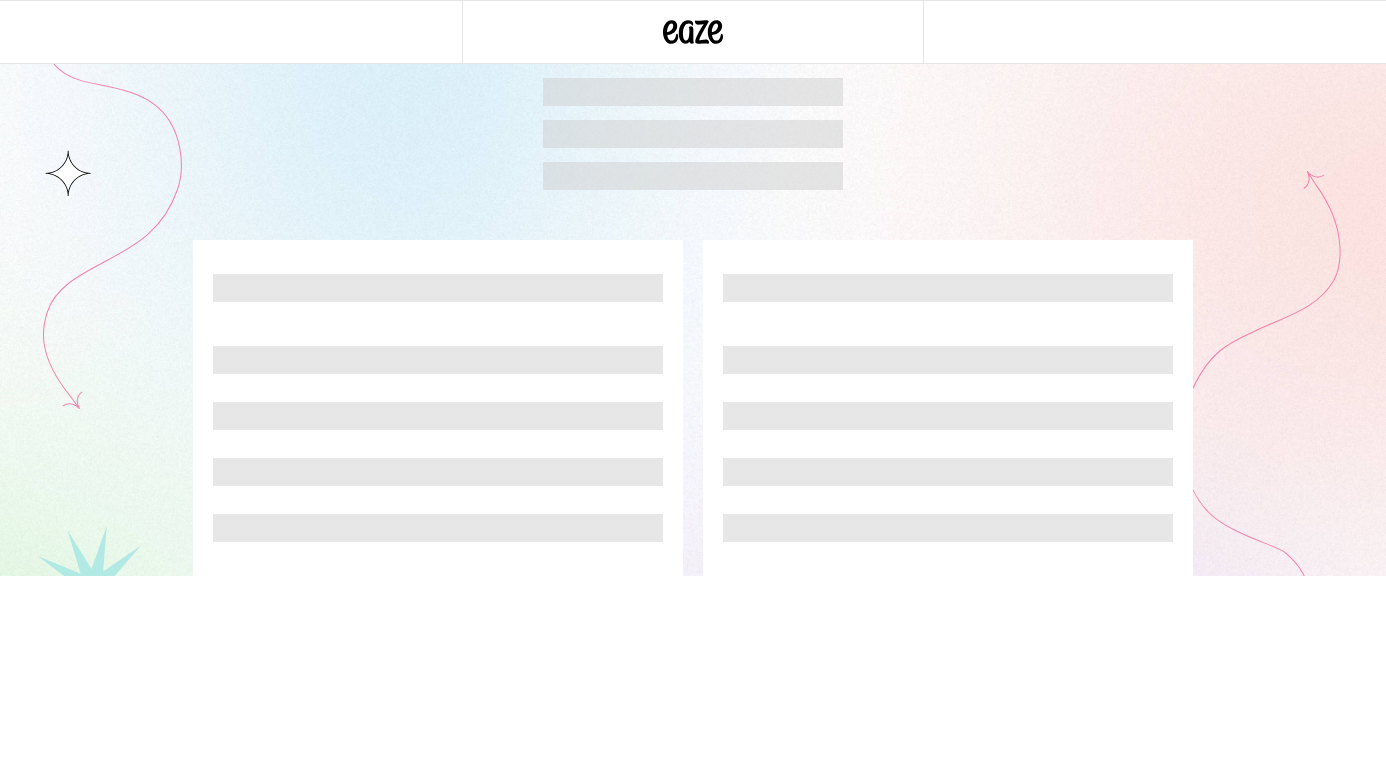 scroll, scrollTop: 0, scrollLeft: 0, axis: both 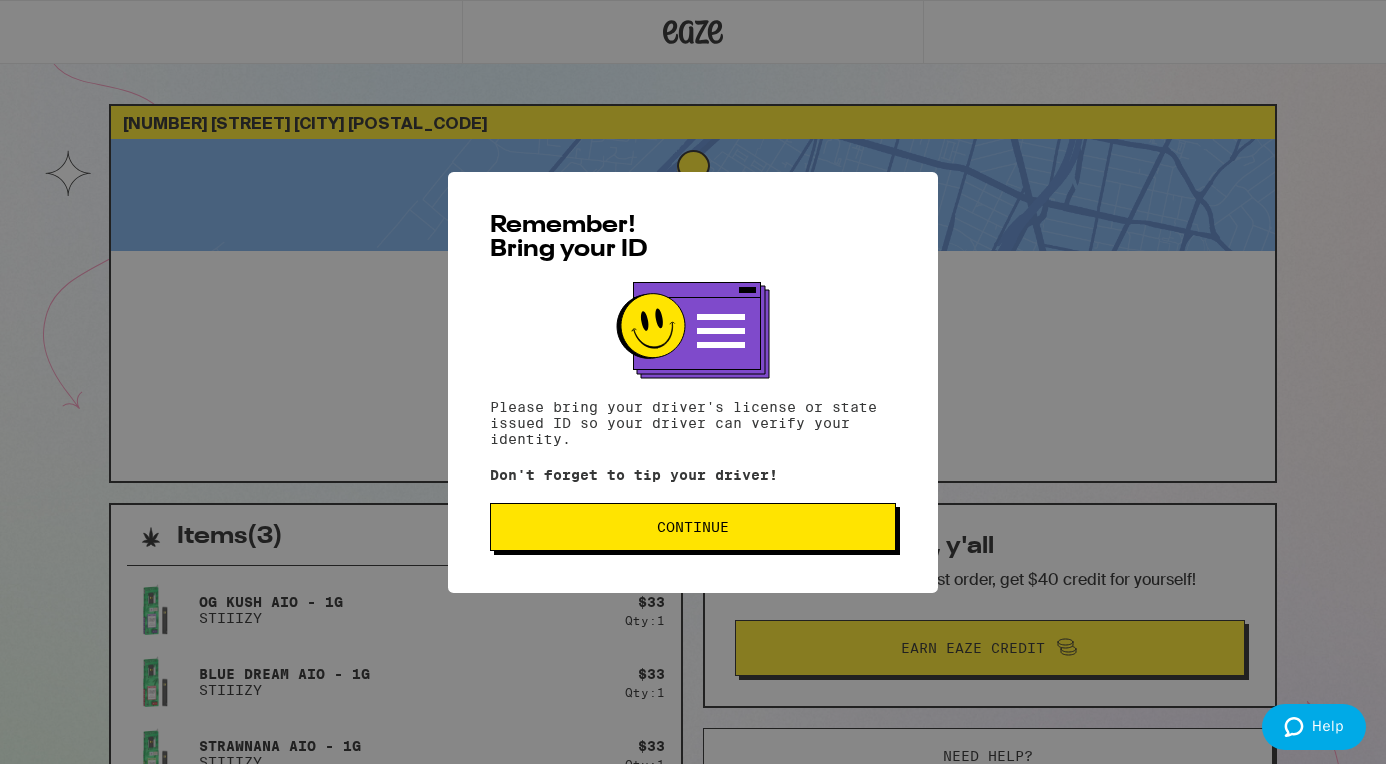 click on "Continue" at bounding box center [693, 527] 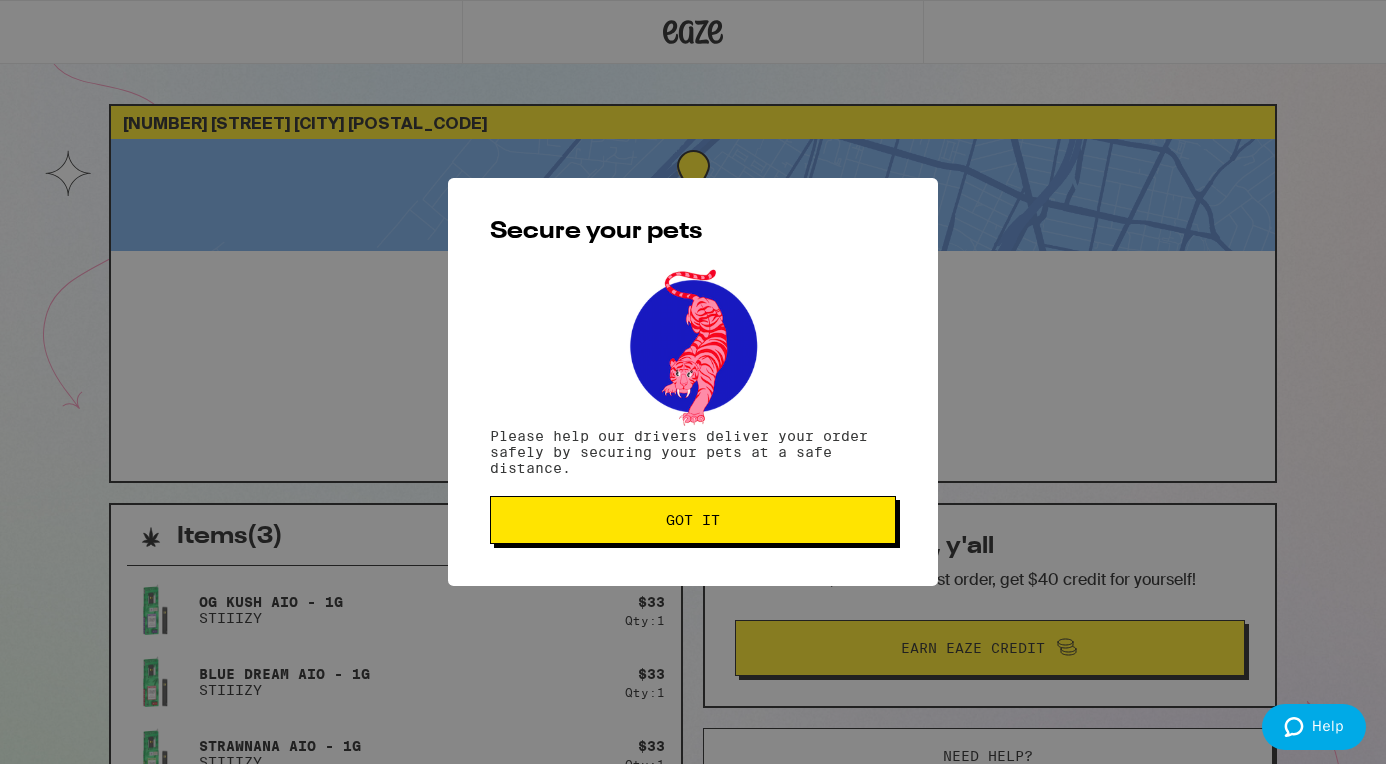 click on "Got it" at bounding box center (693, 520) 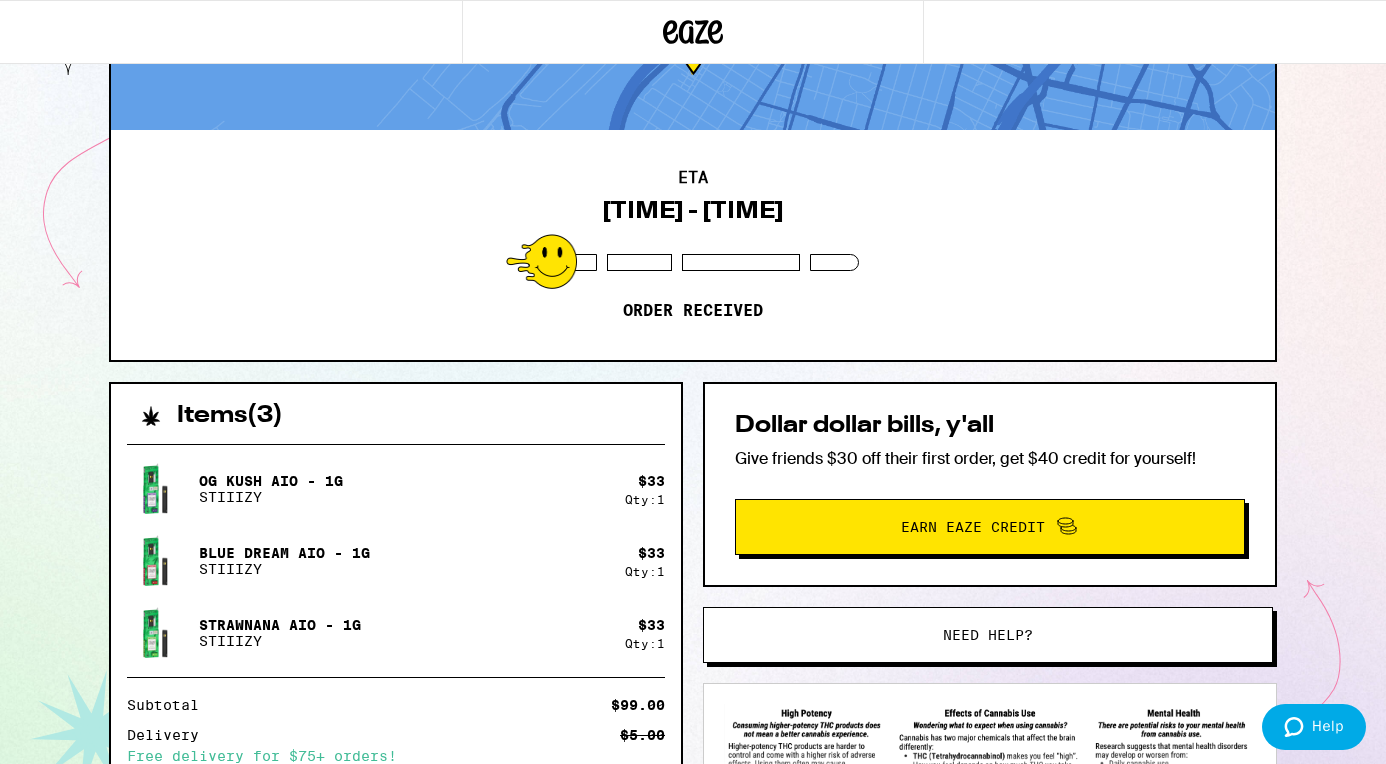 scroll, scrollTop: 0, scrollLeft: 0, axis: both 